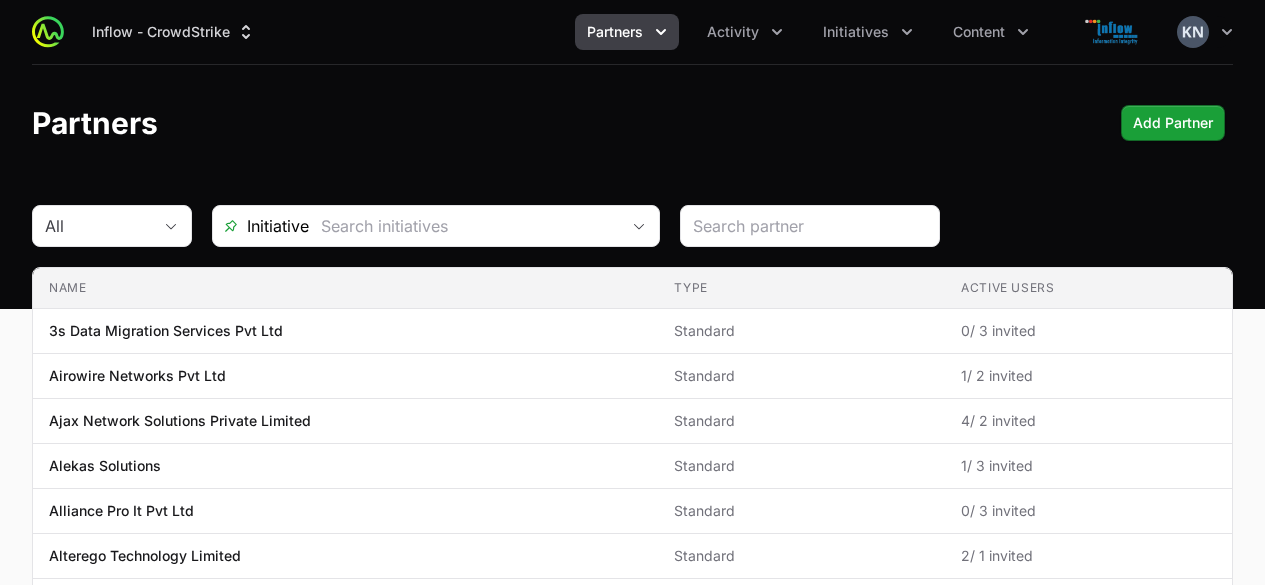 scroll, scrollTop: 0, scrollLeft: 0, axis: both 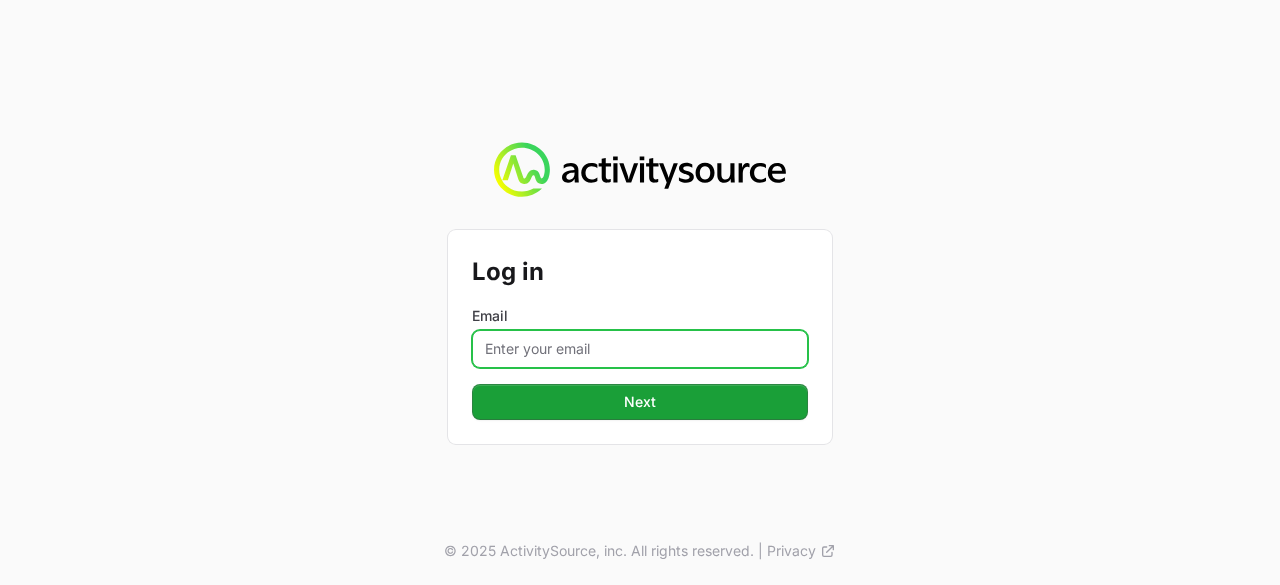 click on "Email" 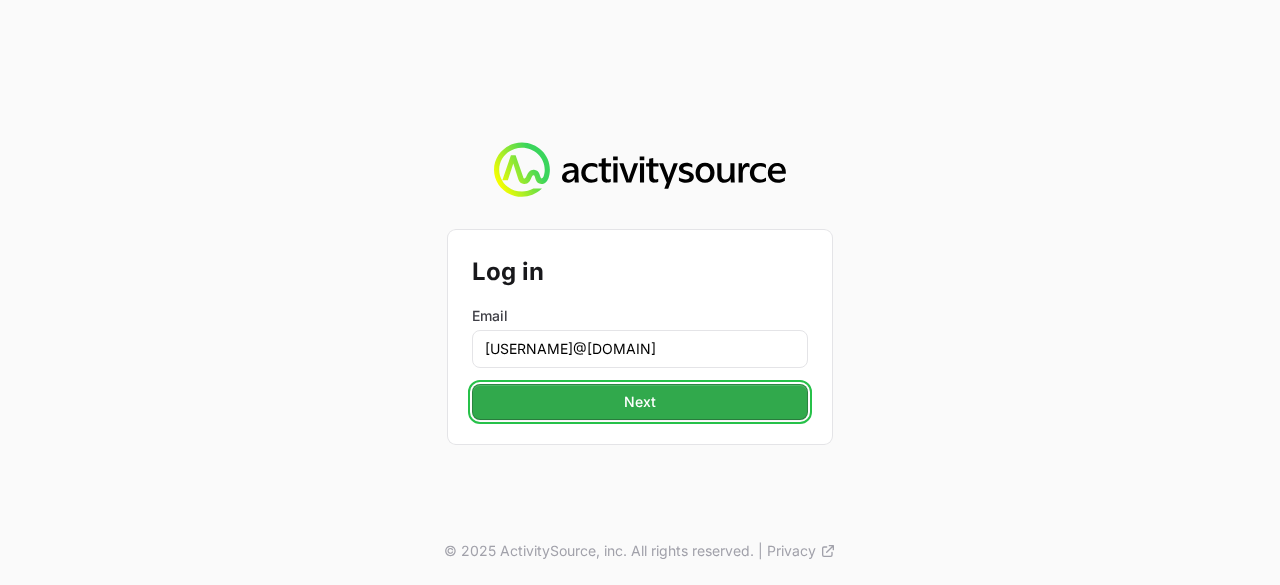 click on "Next" 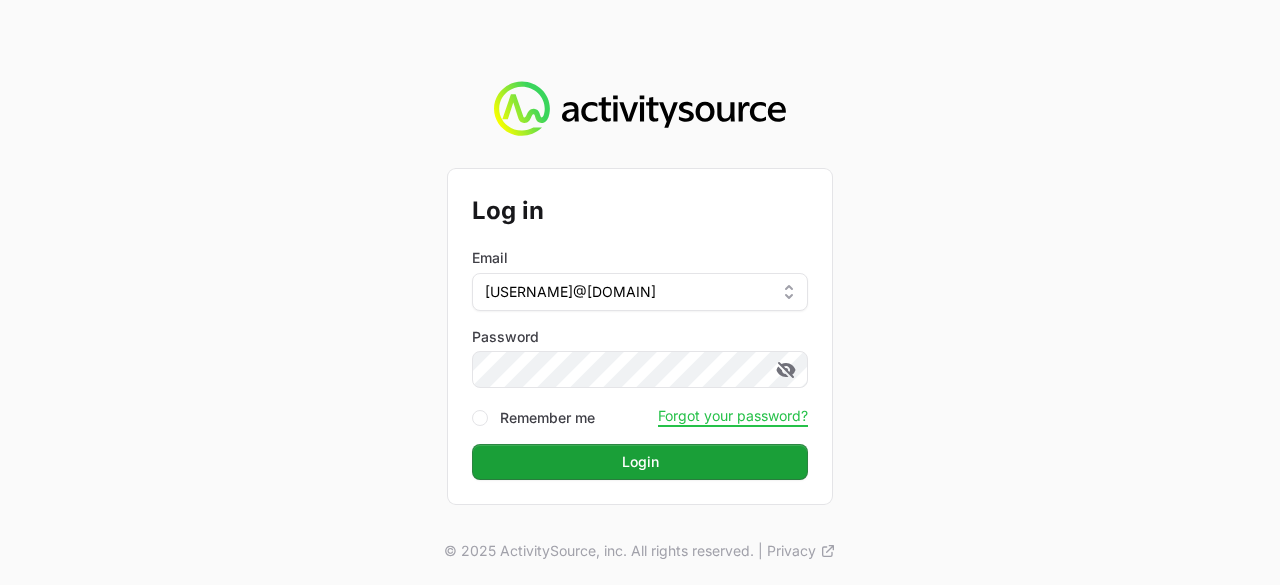 click on "Remember me" 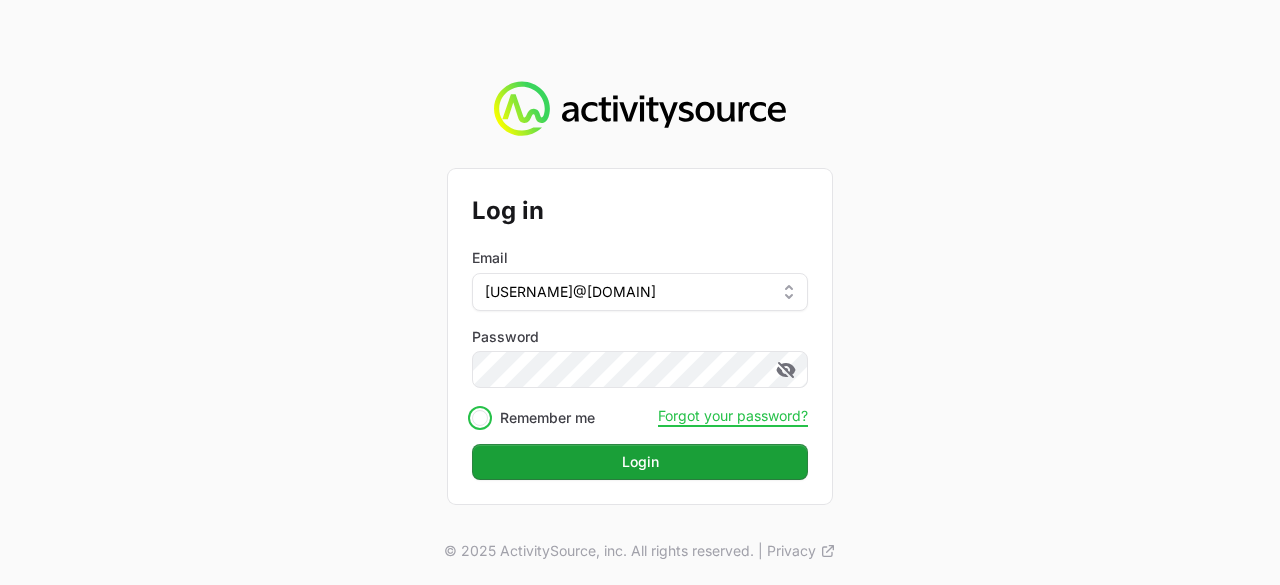 checkbox on "true" 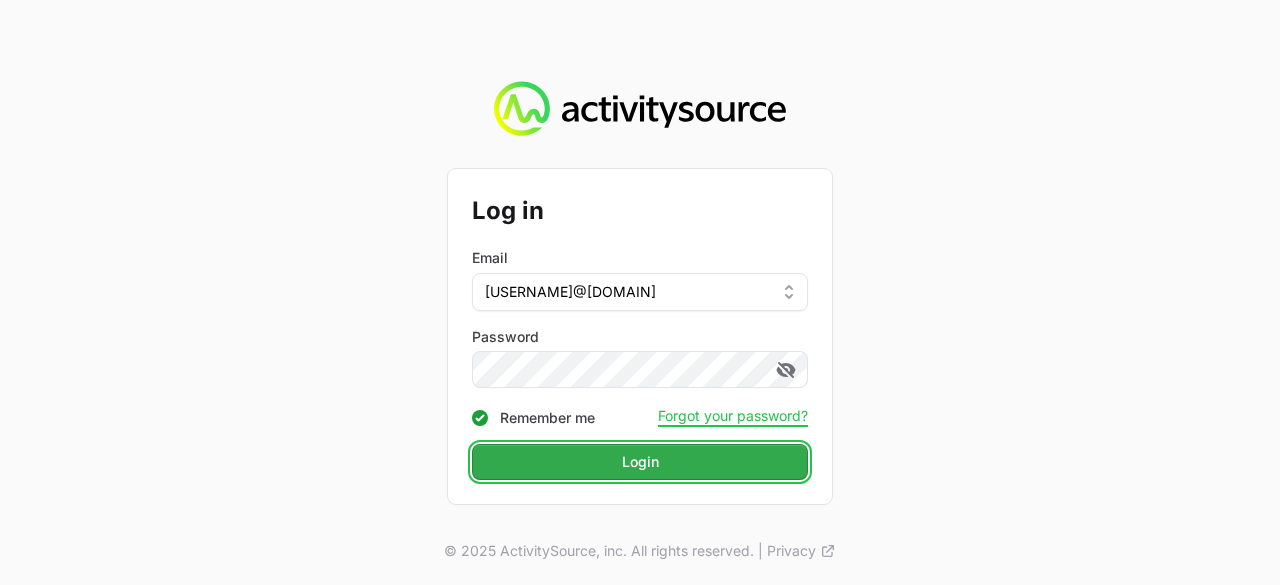 click on "Login" 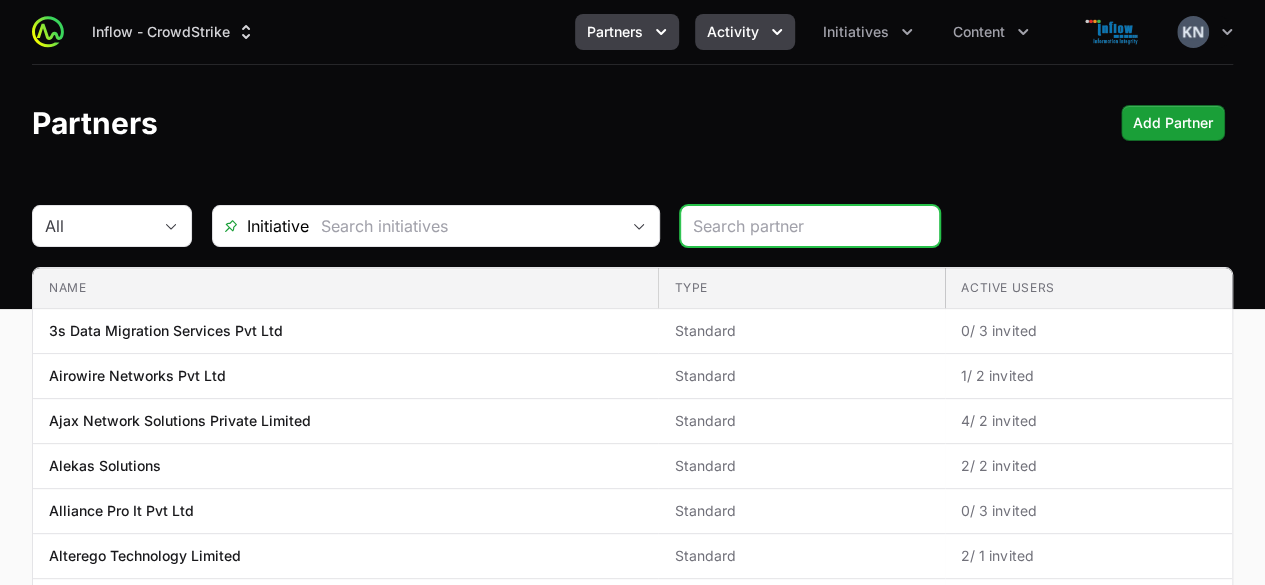 click on "Activity" 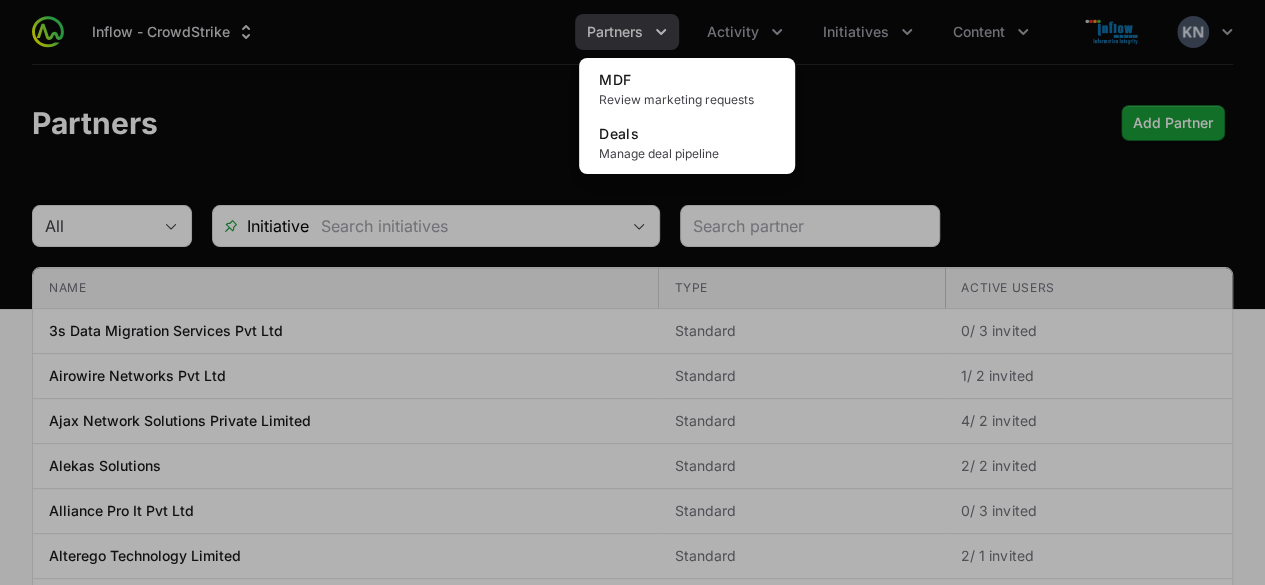 click 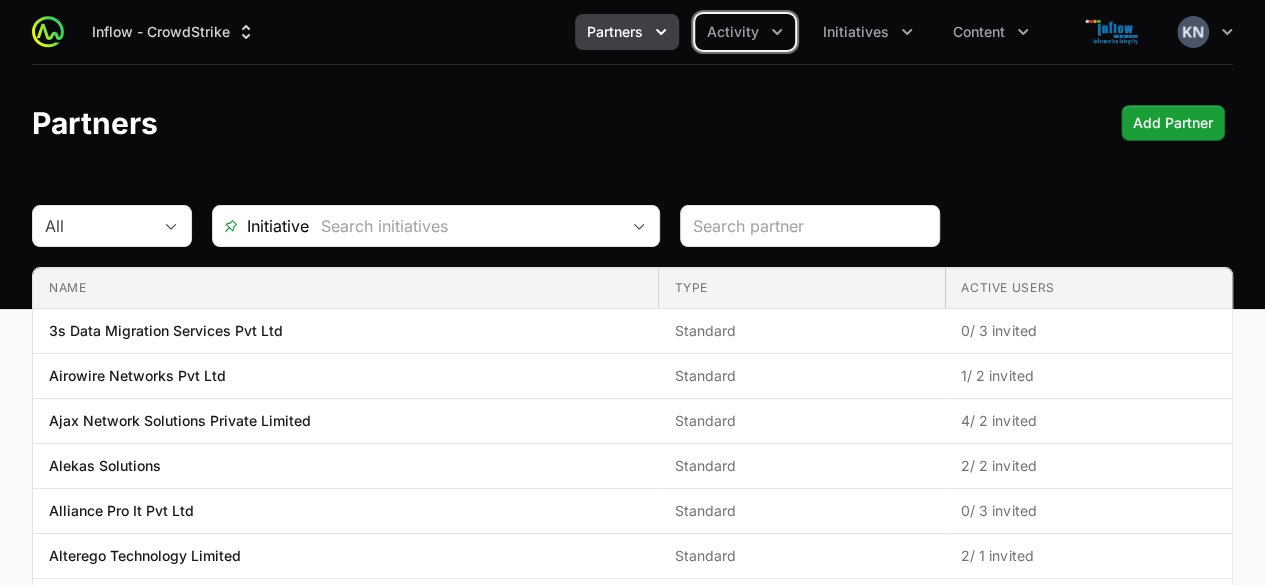 click on "Partners" 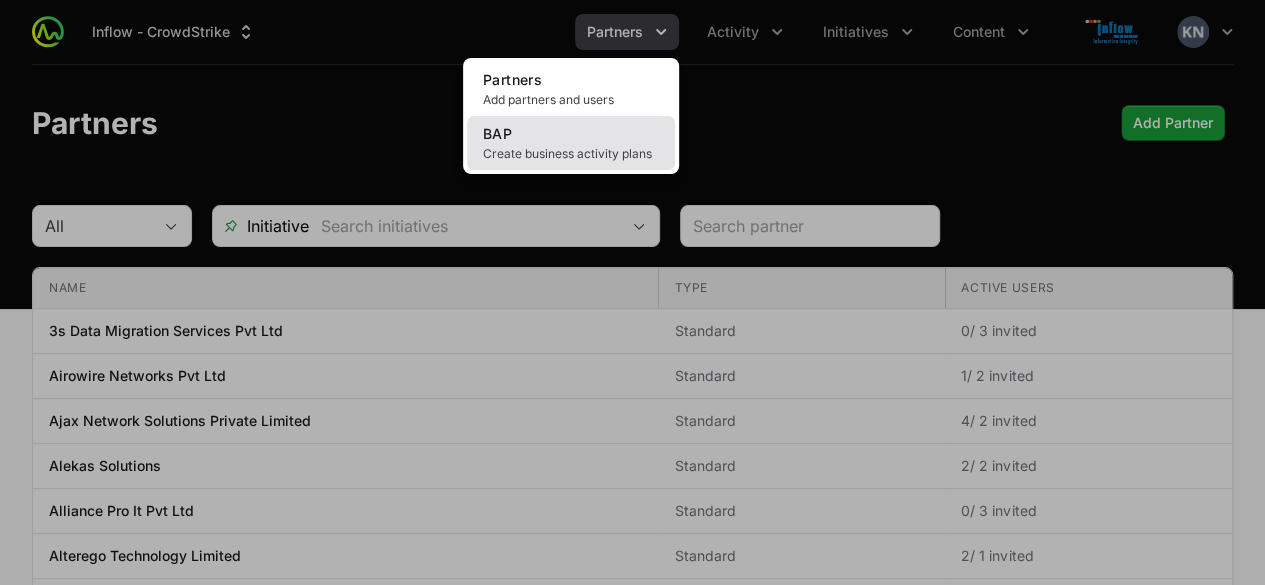 click on "Create business activity plans" 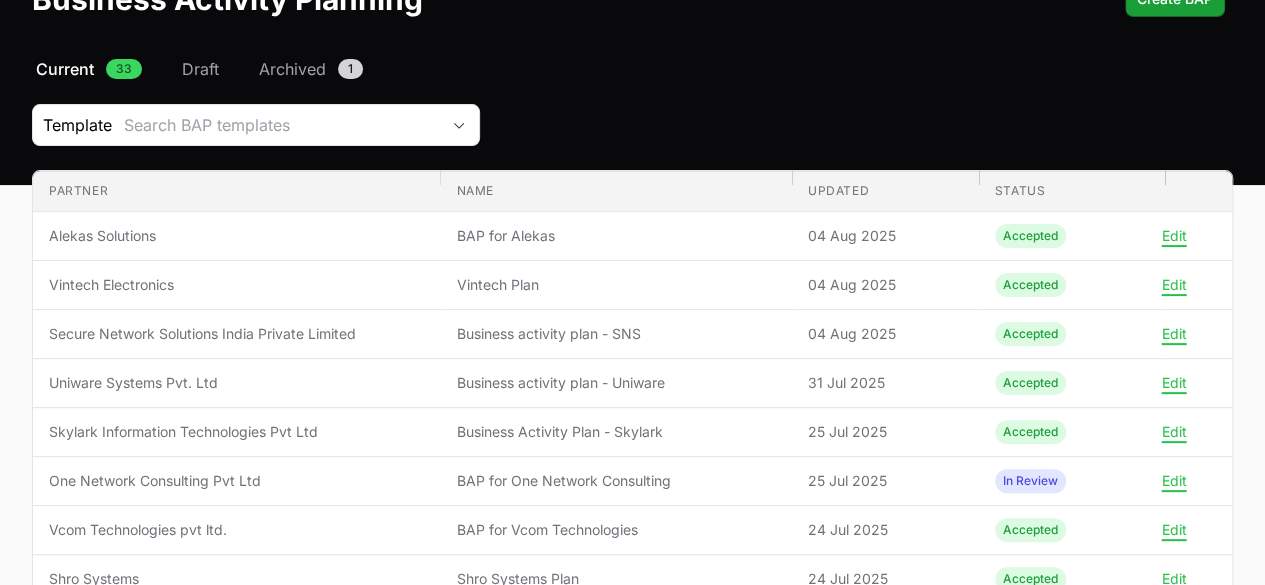 scroll, scrollTop: 126, scrollLeft: 0, axis: vertical 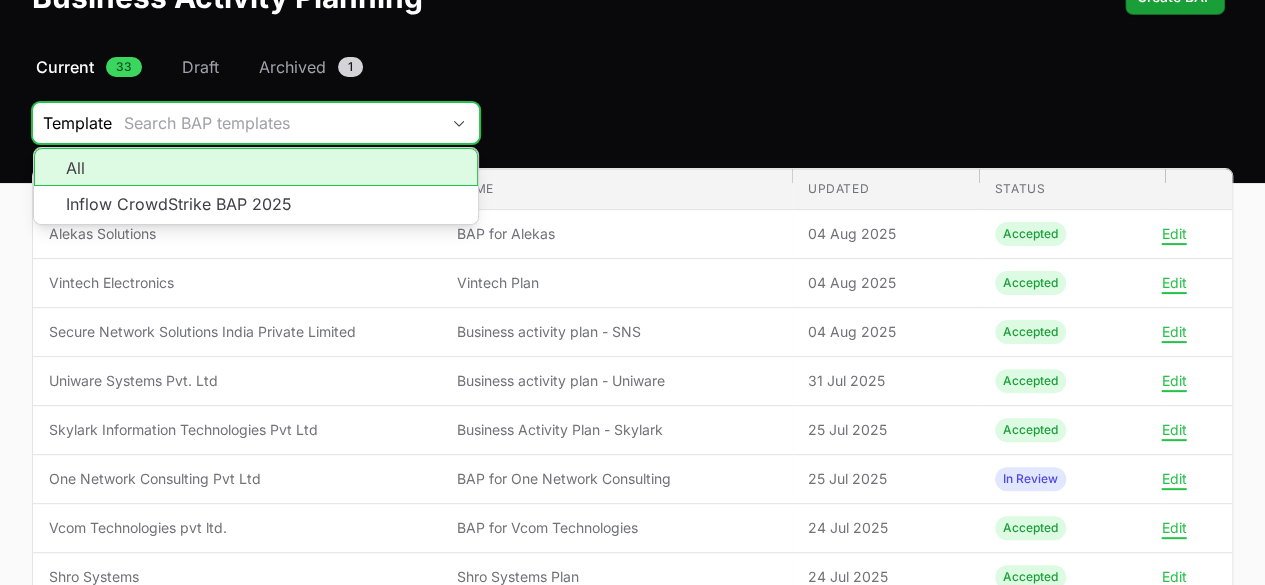 drag, startPoint x: 246, startPoint y: 102, endPoint x: 248, endPoint y: 115, distance: 13.152946 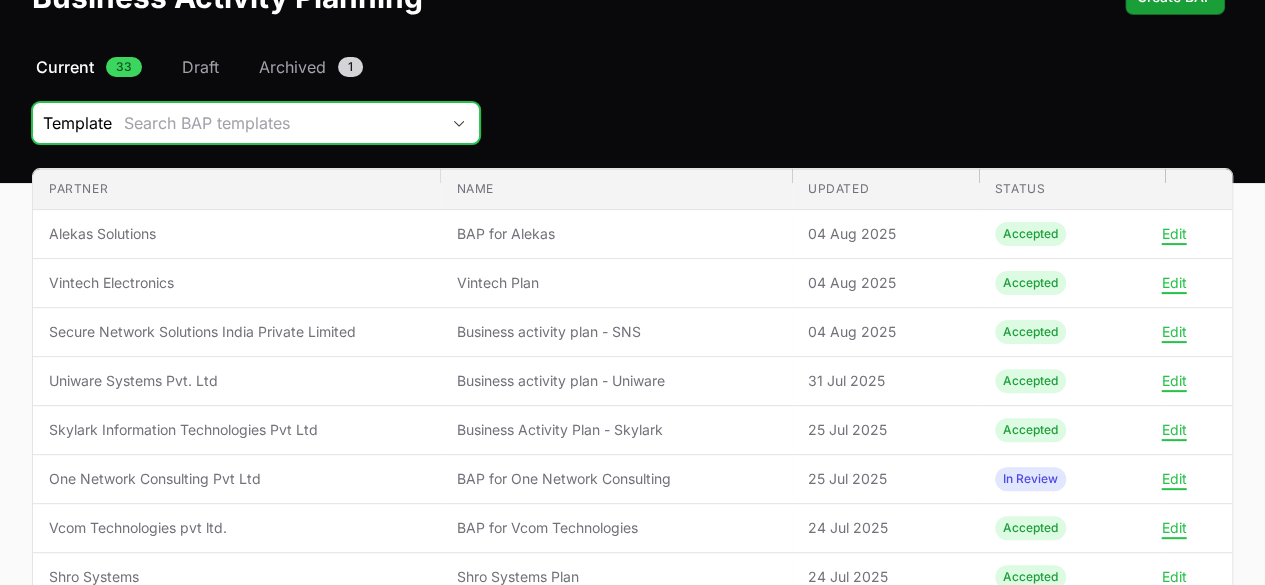 click on "Search BAP templates" 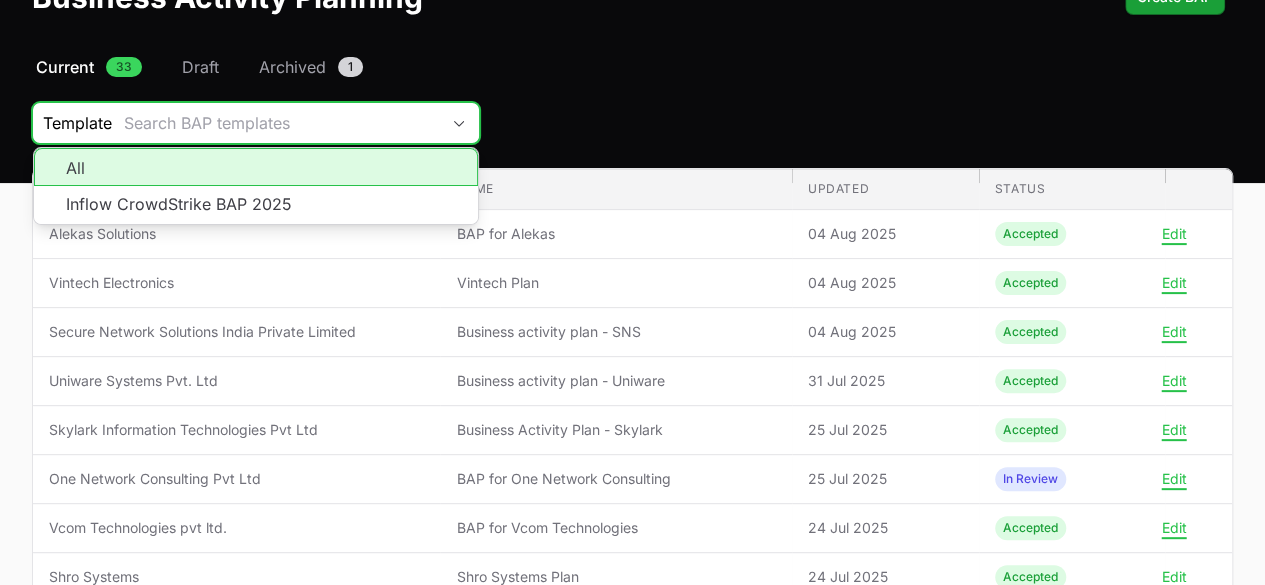 click on "Search BAP templates" 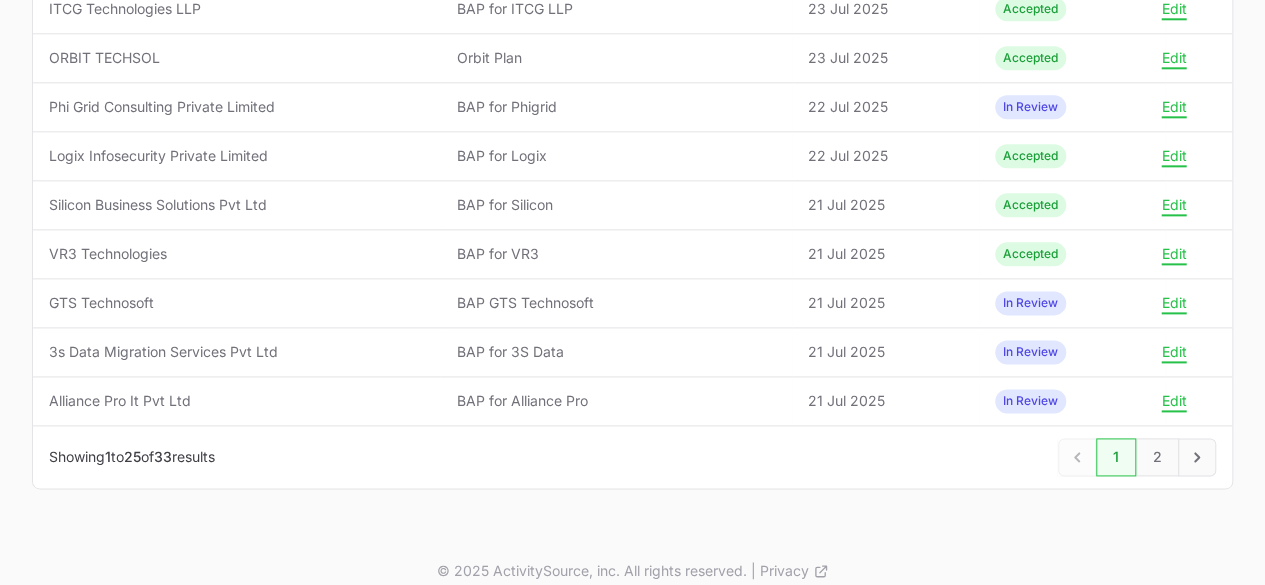 scroll, scrollTop: 1138, scrollLeft: 0, axis: vertical 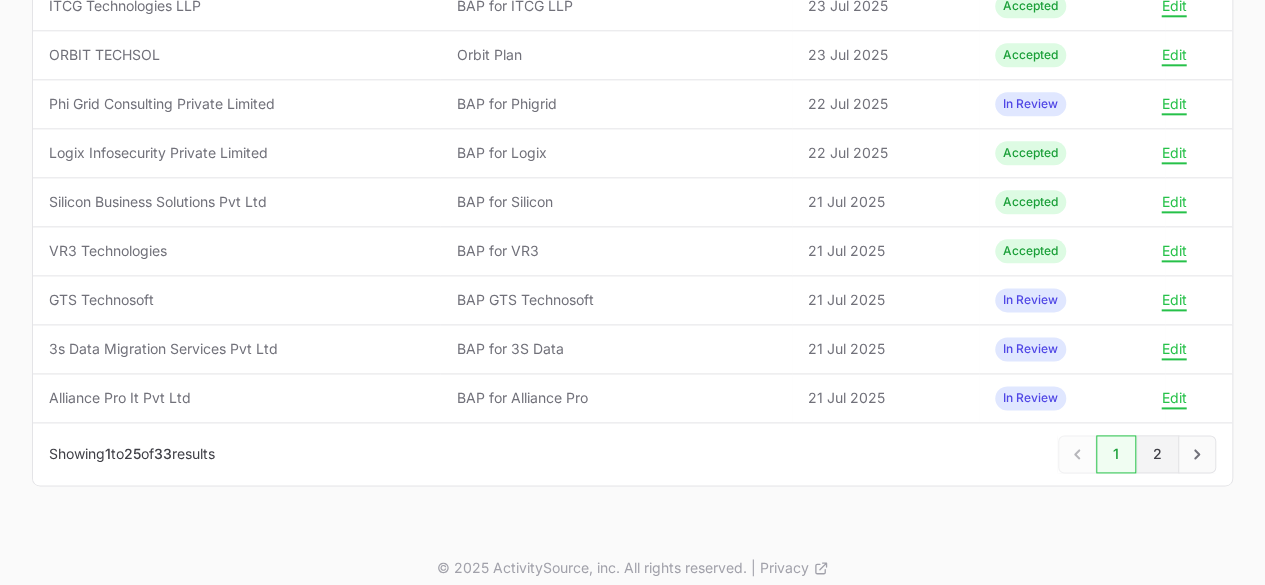 click on "2" 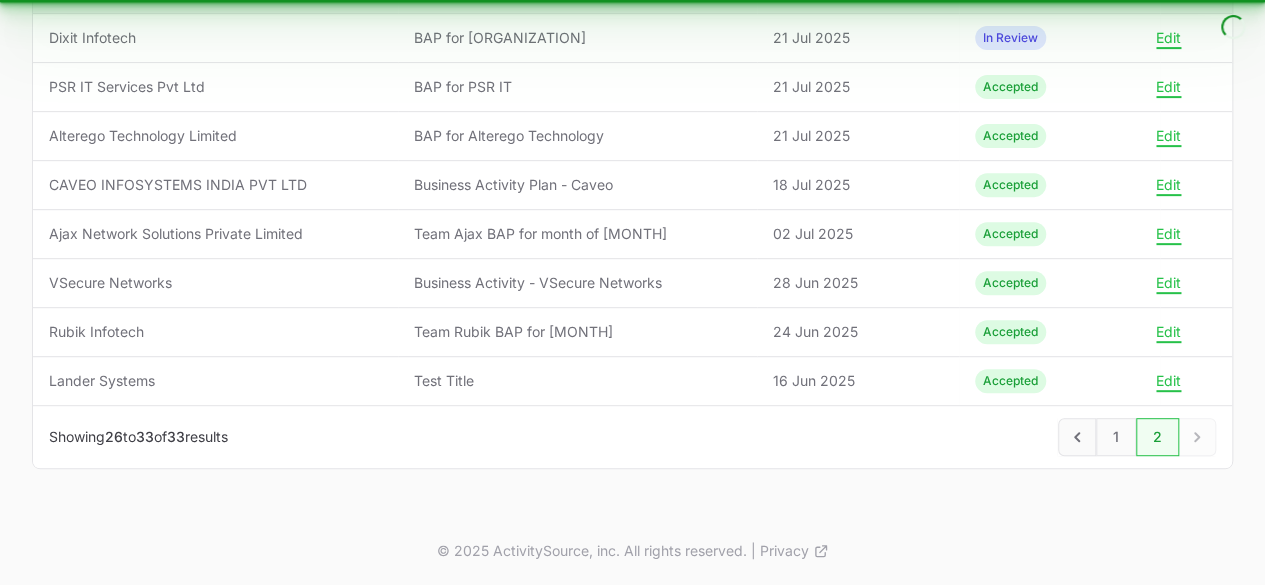 scroll, scrollTop: 0, scrollLeft: 0, axis: both 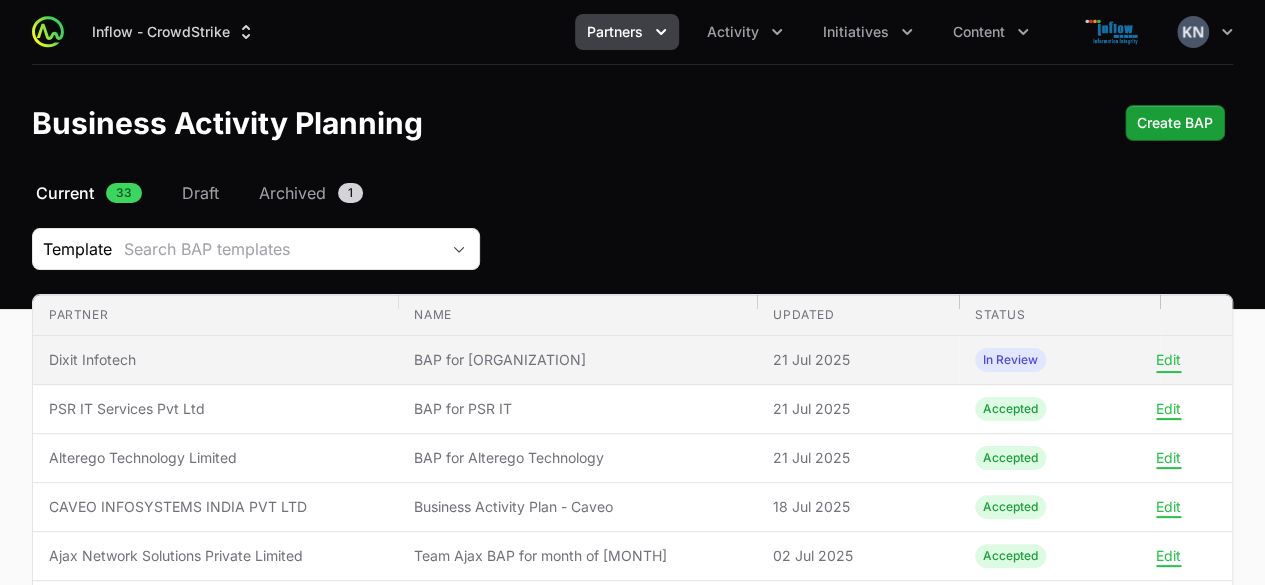 click on "Edit" 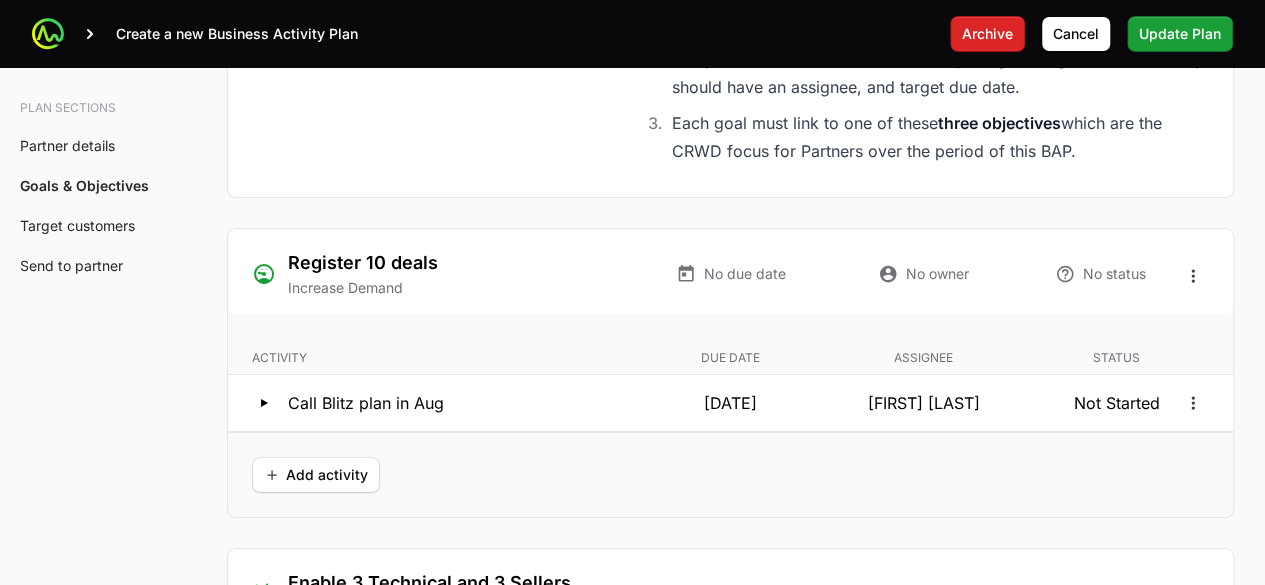 scroll, scrollTop: 3706, scrollLeft: 0, axis: vertical 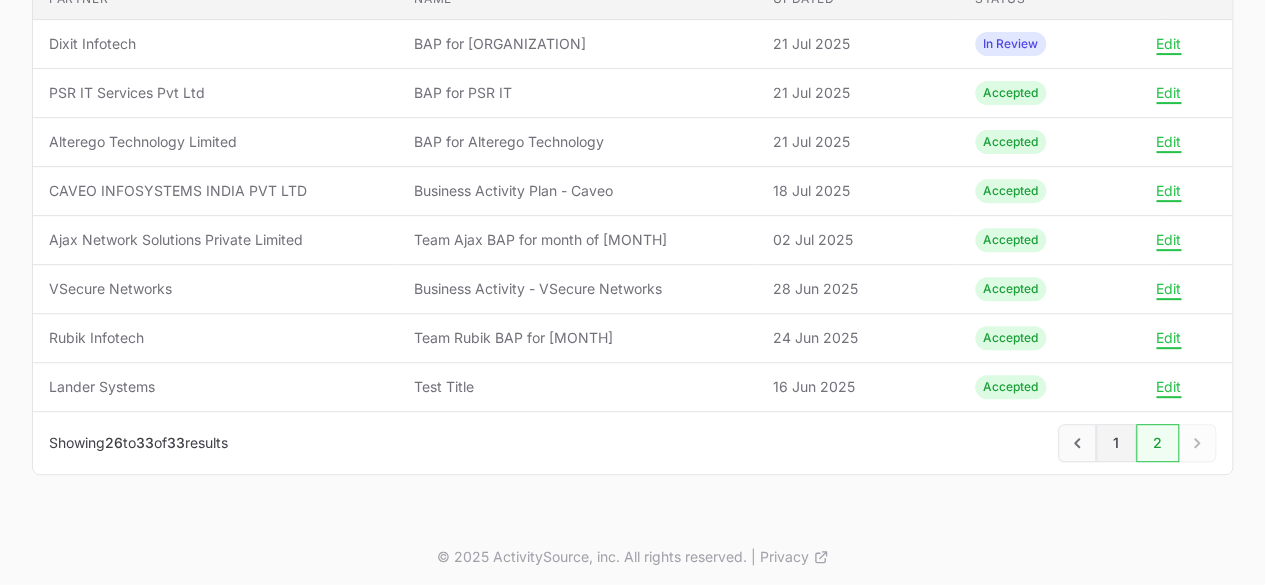 click on "1" 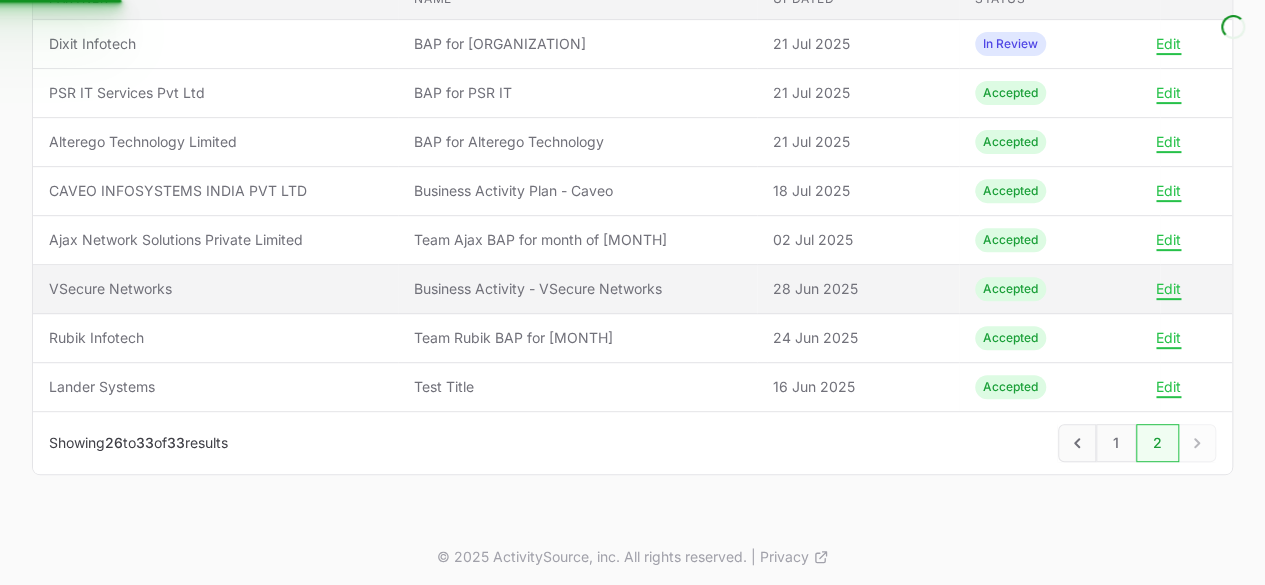 scroll, scrollTop: 152, scrollLeft: 0, axis: vertical 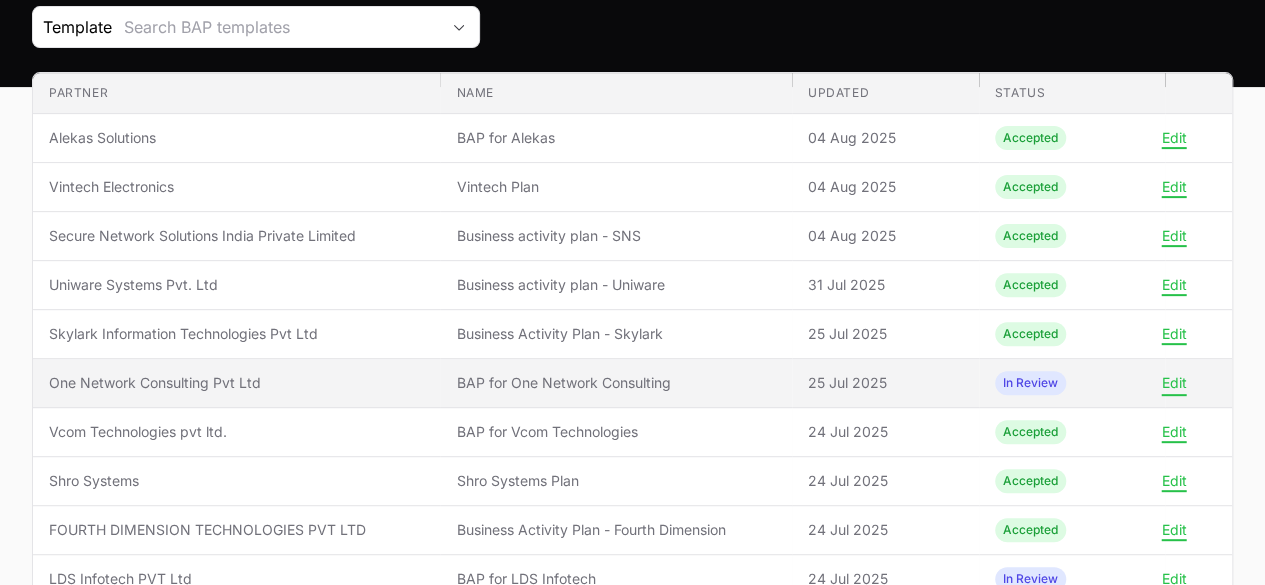 click on "Edit" 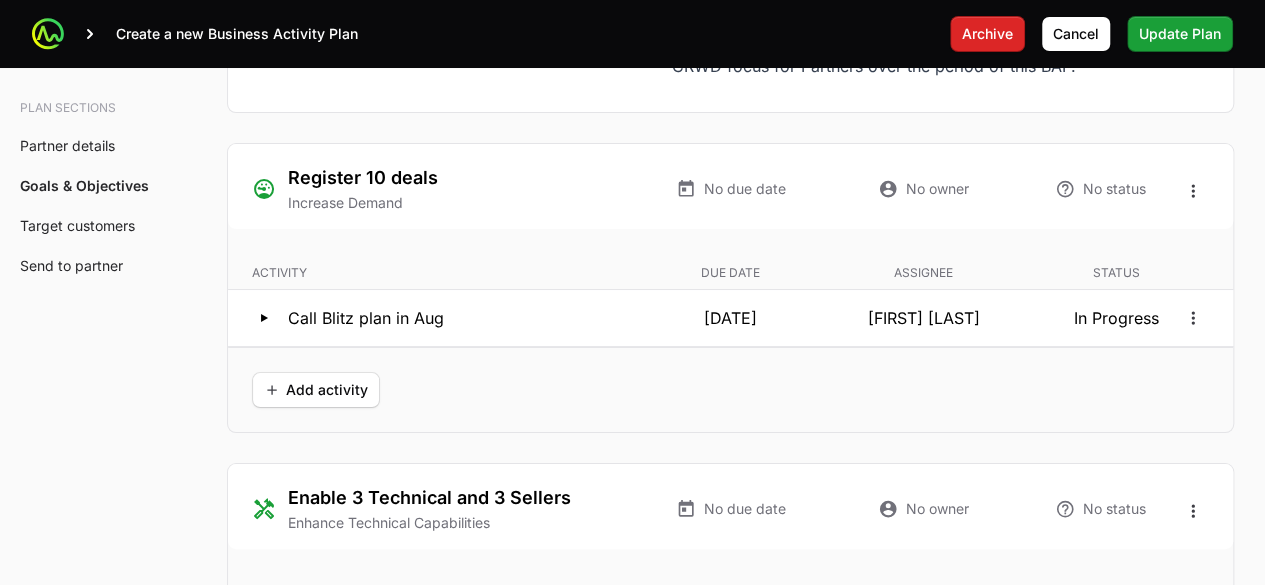 scroll, scrollTop: 3794, scrollLeft: 0, axis: vertical 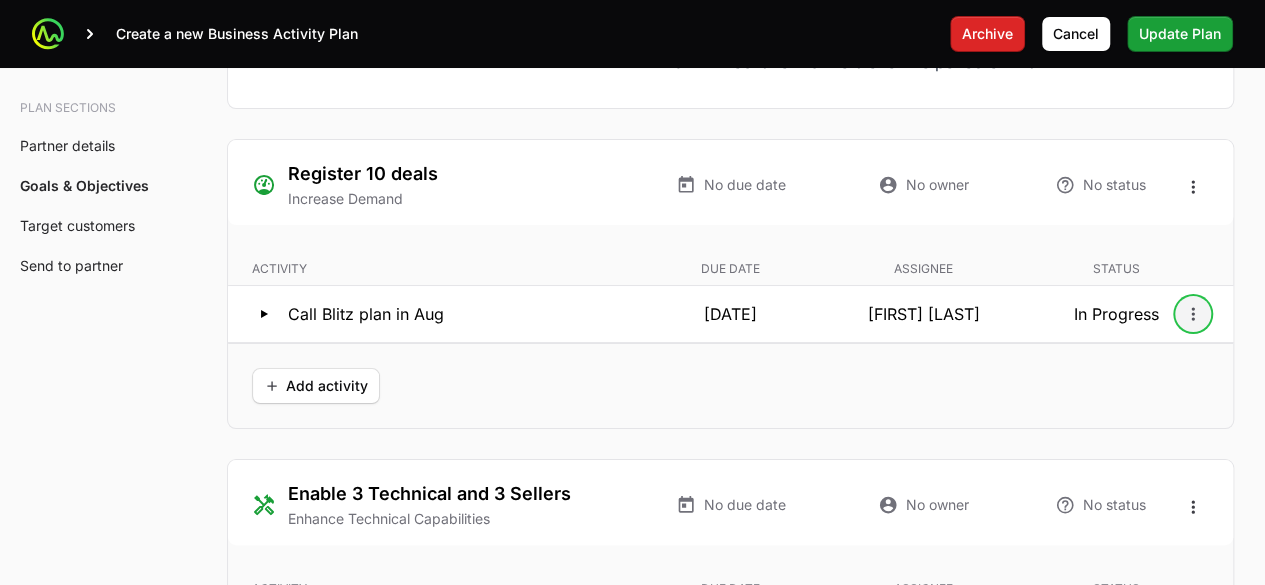 click 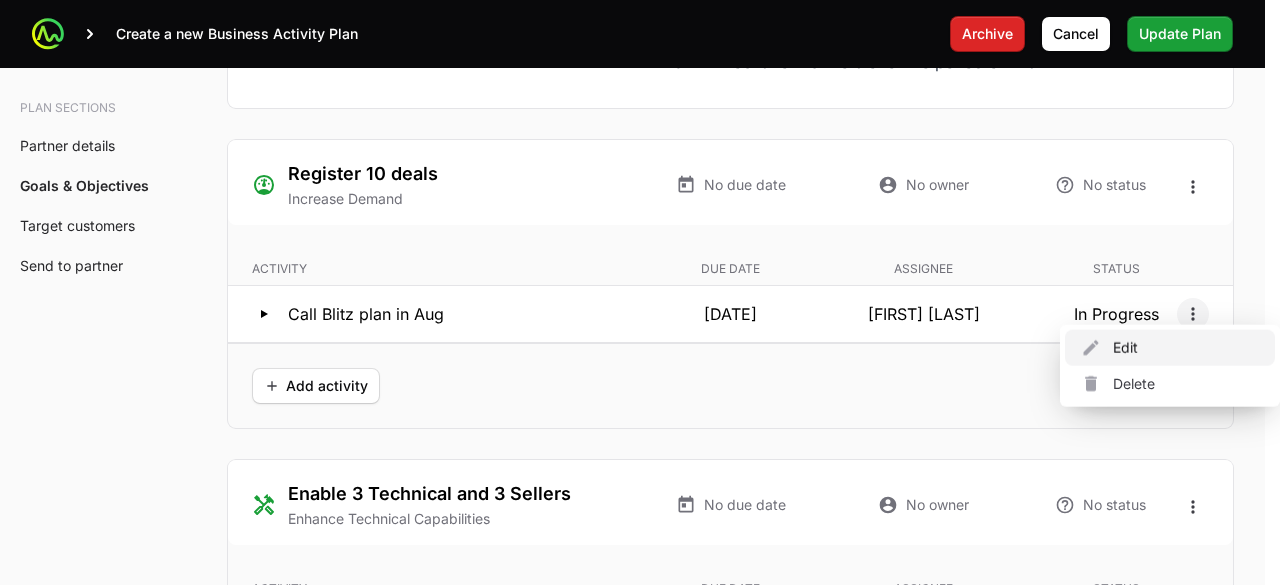 click on "Edit" 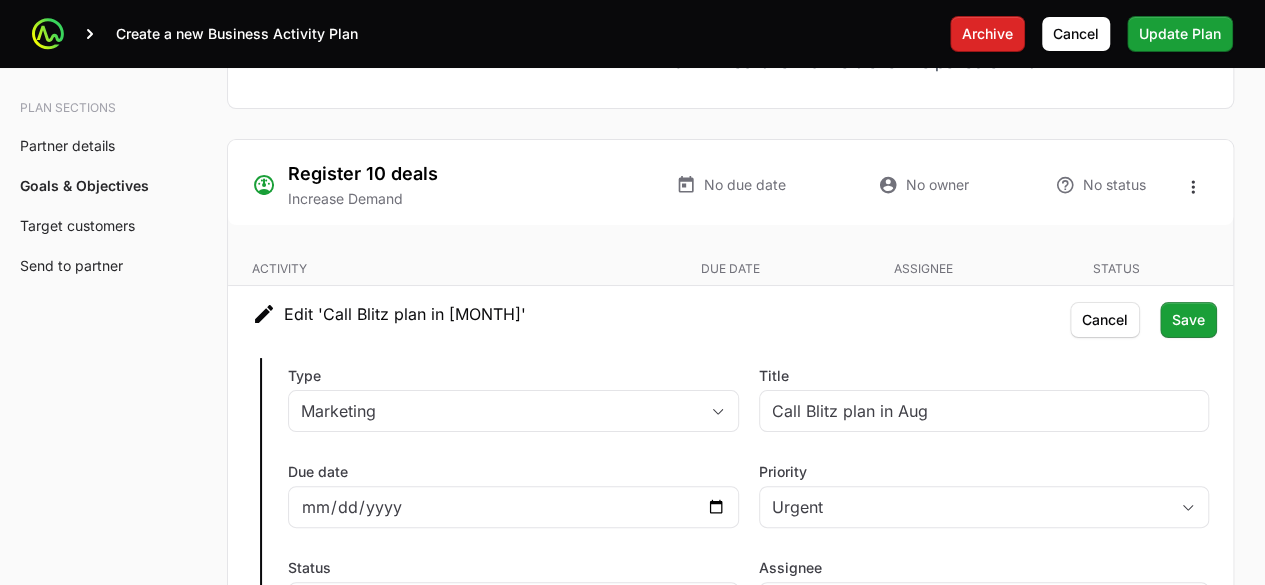 scroll, scrollTop: 3968, scrollLeft: 0, axis: vertical 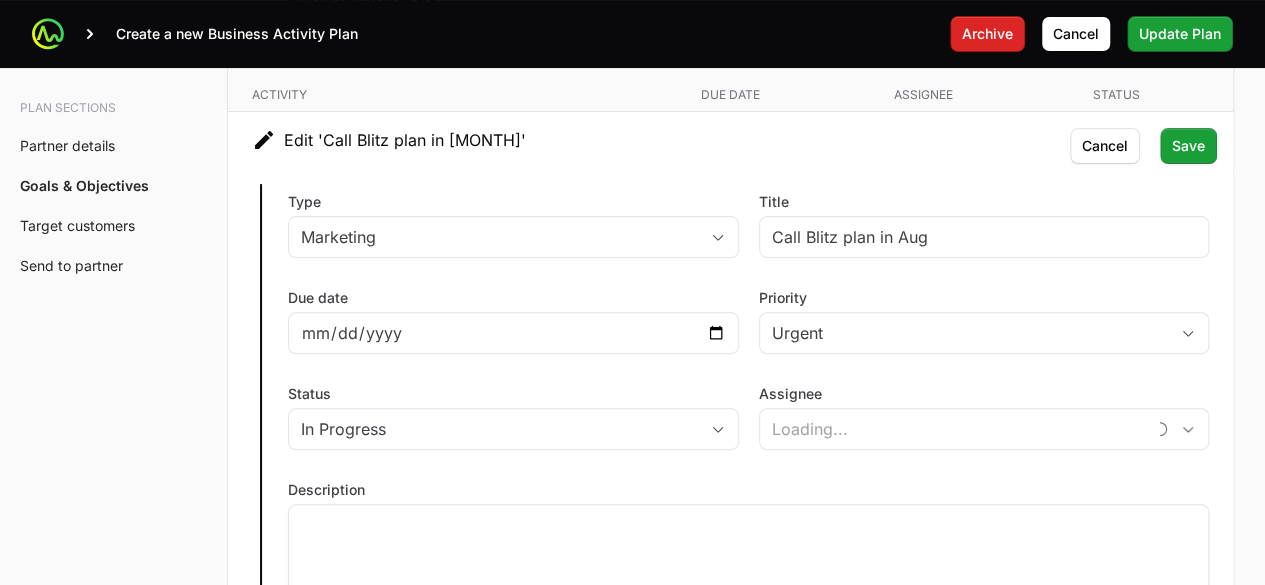 type on "[FIRST] [LAST]" 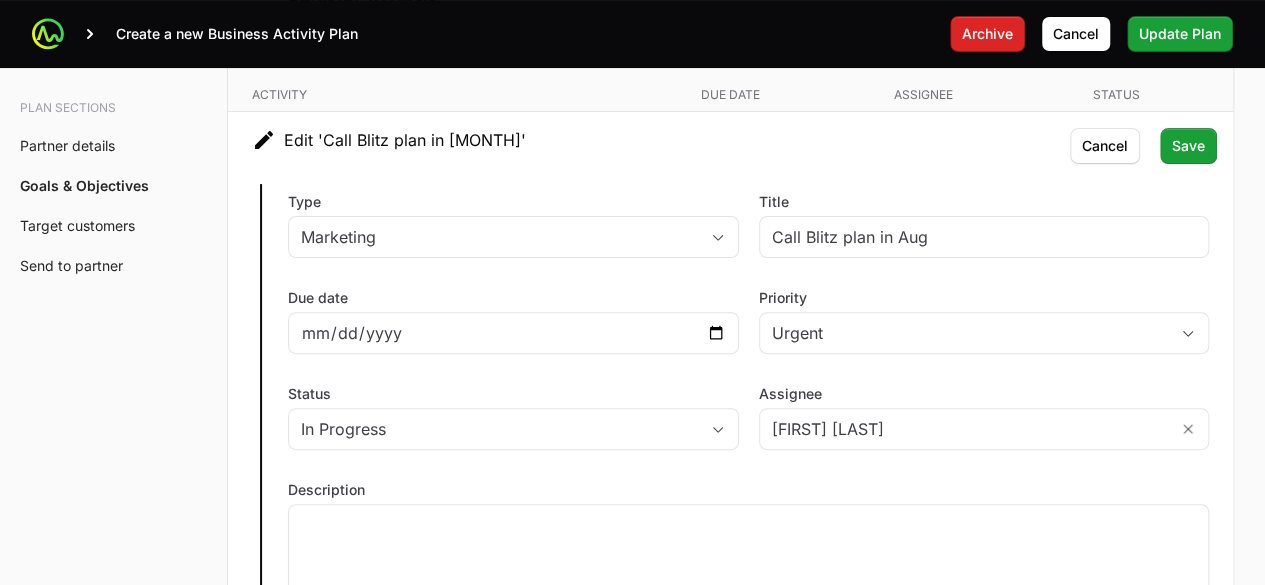 scroll, scrollTop: 3968, scrollLeft: 0, axis: vertical 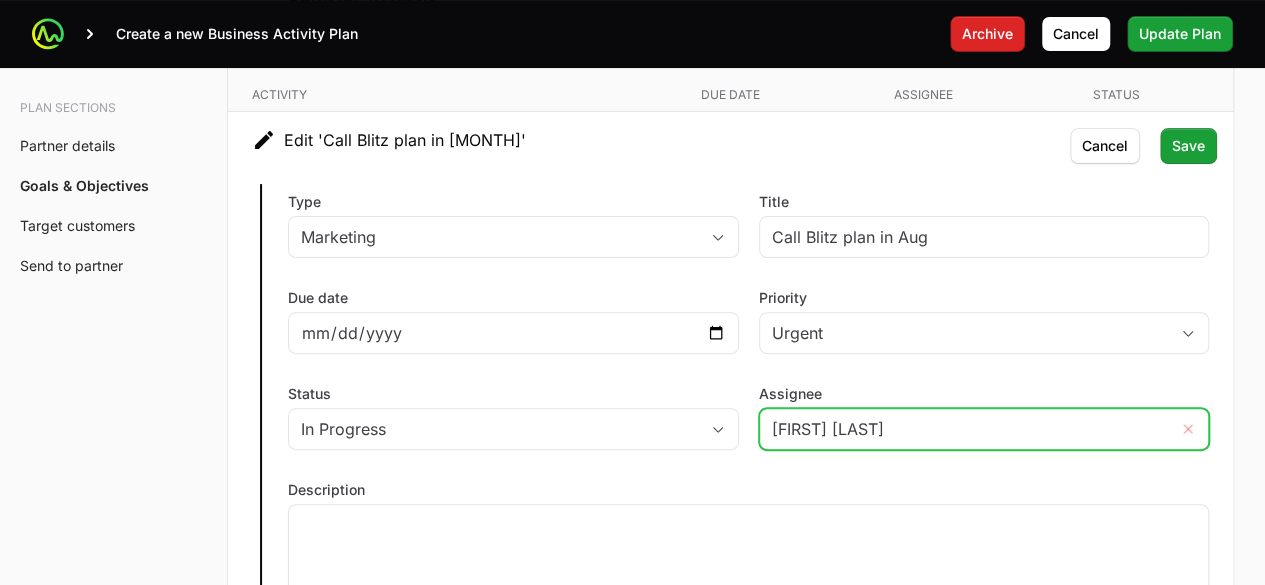 click 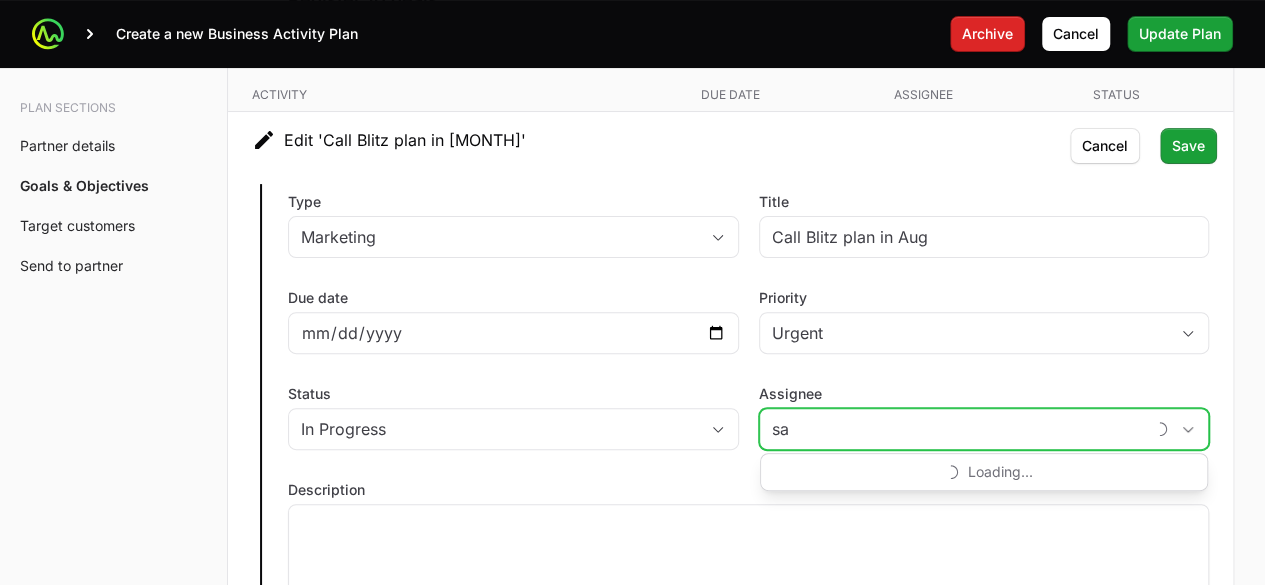 type on "s" 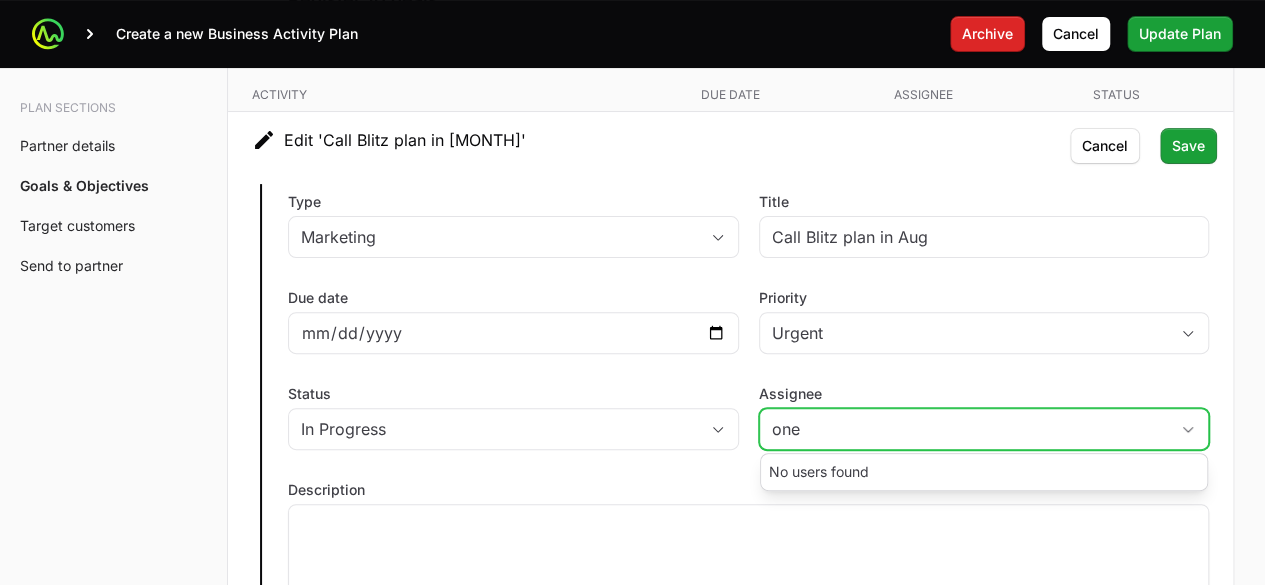 type on "one" 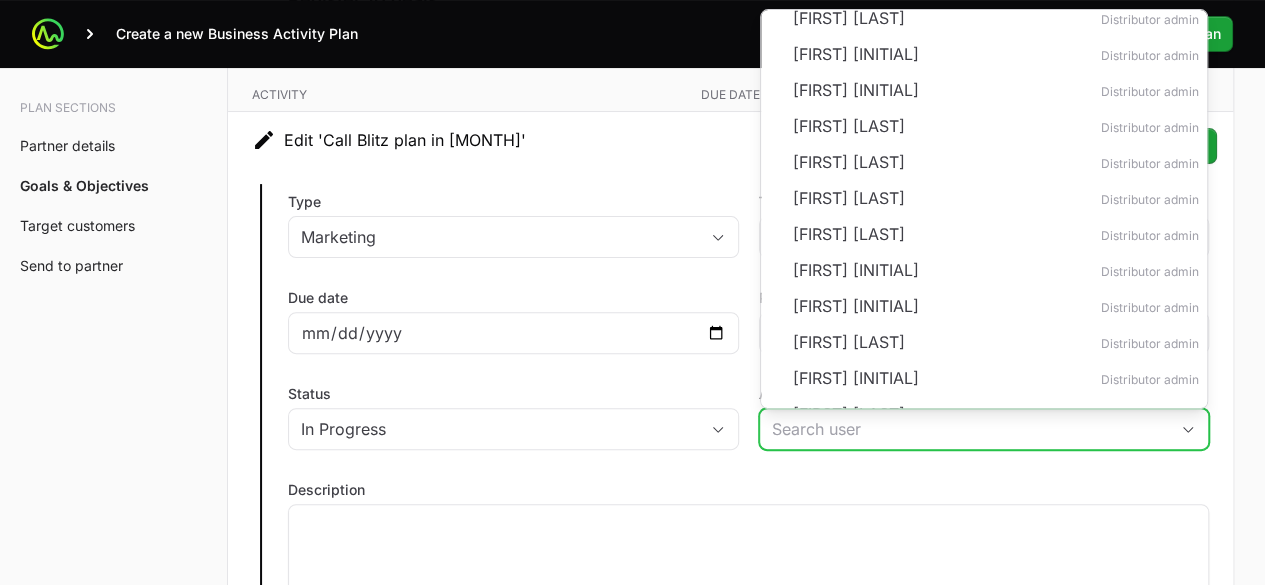 scroll, scrollTop: 397, scrollLeft: 0, axis: vertical 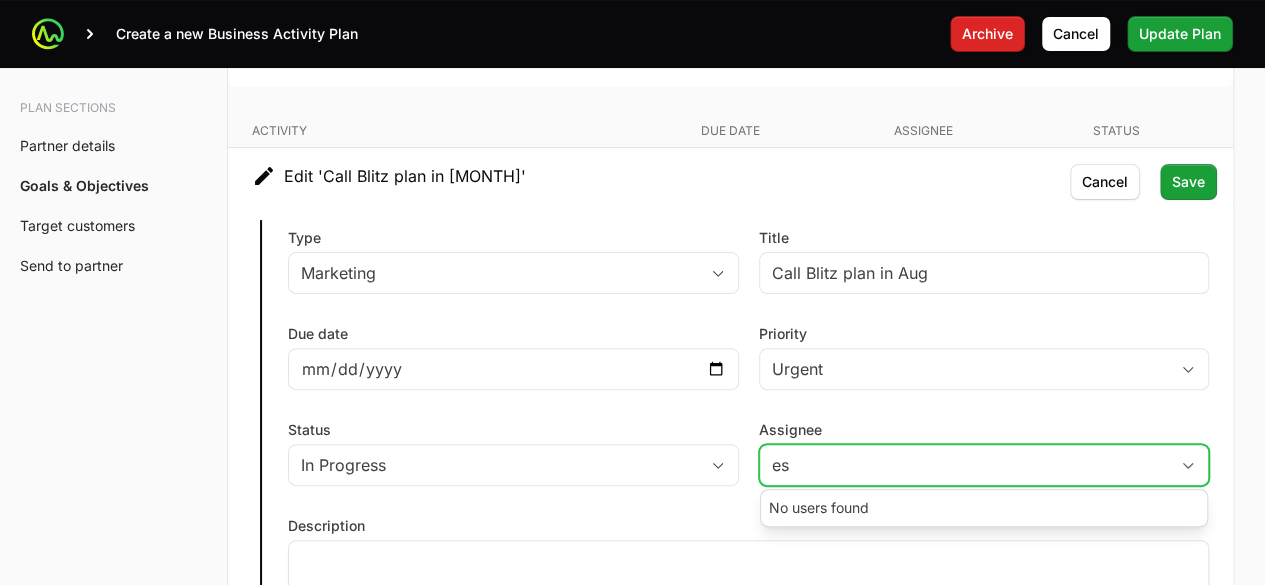 type on "e" 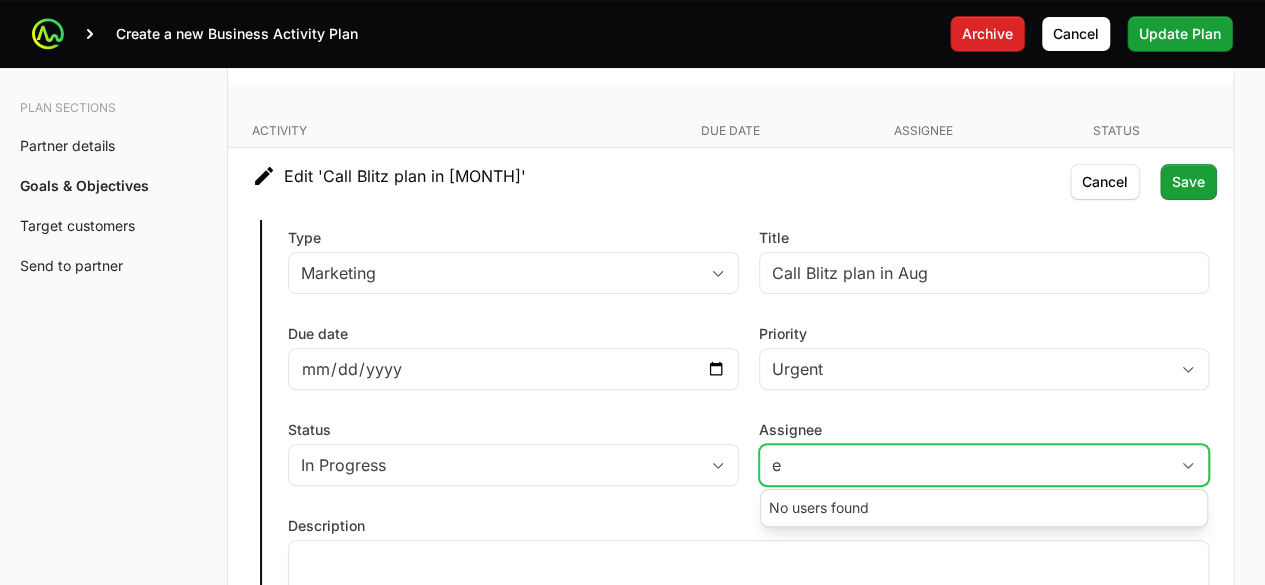 type 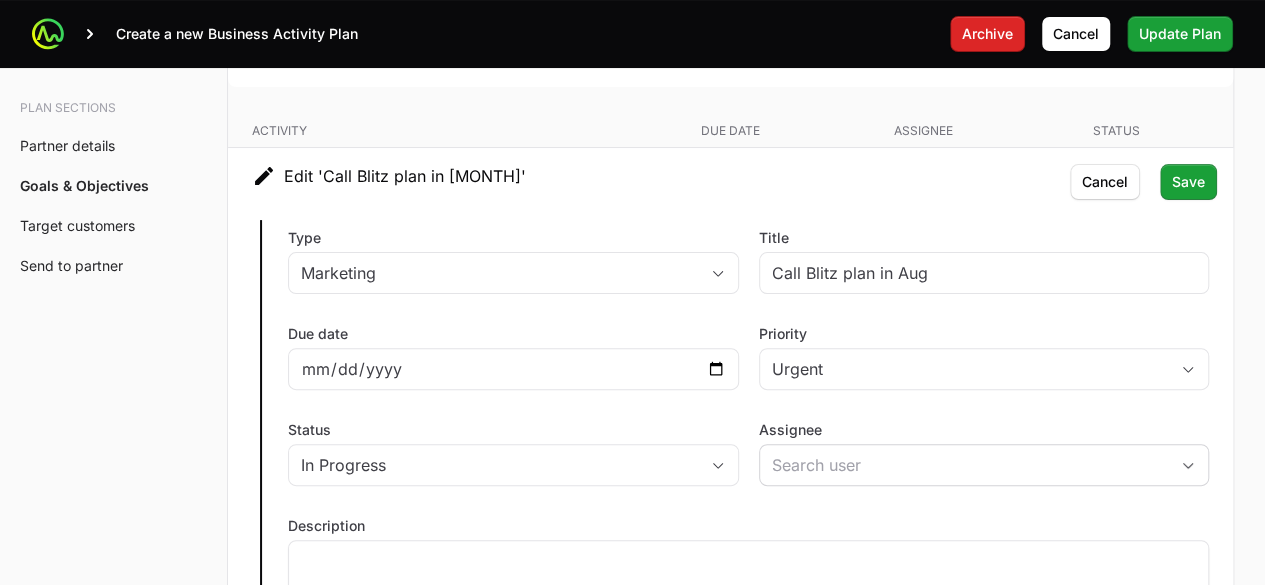 click on "A  Business Activity Plan  is an agreement between the partner and the distributor about the targets they will aim for and the activities they will run to hit those targets. The Distributor will arrange a meeting to talk through the business activity plan below. This BAP will be filled out by the the Distributor Rep during the call. The BAP will be assigned to the Partner to review on the portal. Partner will then accept the BAP in the portal. Partner details Tell us about your business How many salespeople do you have? [NUMBER] How many engineers do you have? [NUMBER] Which country do you operate in? India How many customers do you have? [NUMBER] What are your marketing capabilities? [CAPABILITIES] What are your goals for the APEX initiative? How many new deals will you register? (Minimum [NUMBER]) [NUMBER] How many Championship points will you earn? [NUMBER] What is the total value of deals you will close? (Minimum $[CURRENCY] [CURRENCY]) $[CURRENCY] Other notes on your team’s plan for APEX [TECHNOLOGIES]. Very [NUMBER] [NUMBER] [NUMBER]" 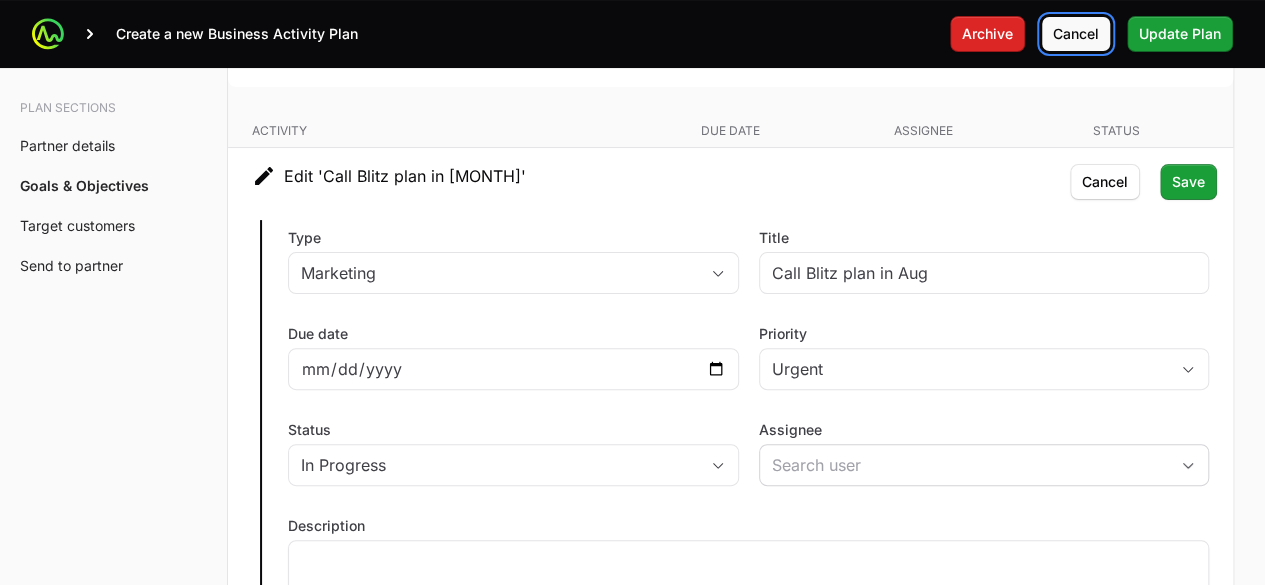 click on "Cancel" 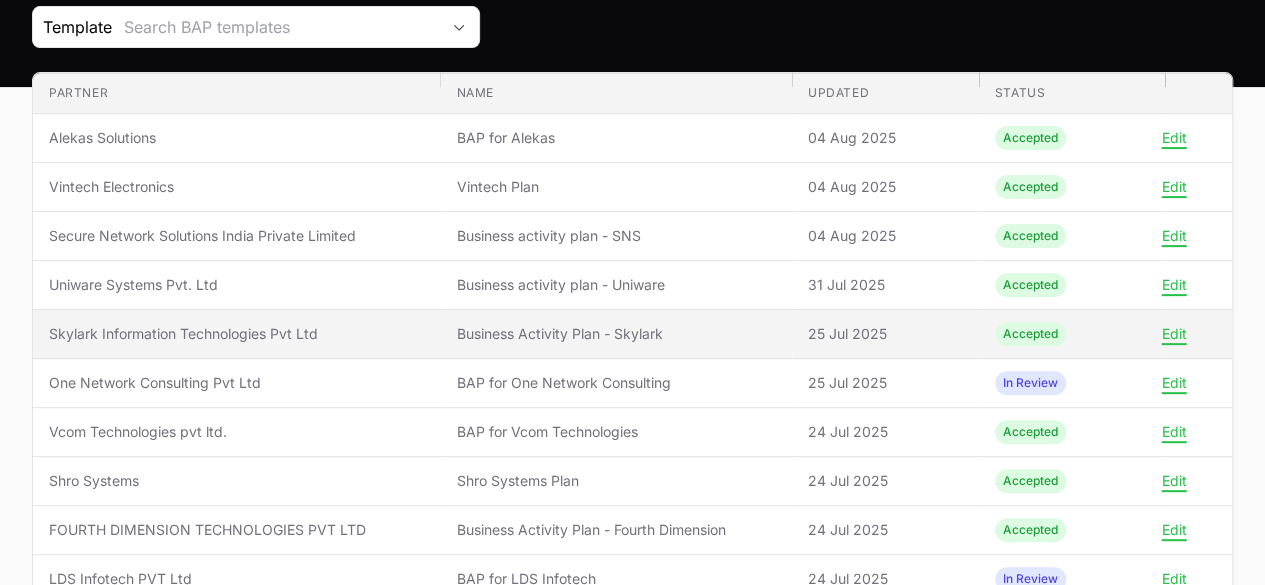 scroll, scrollTop: 300, scrollLeft: 0, axis: vertical 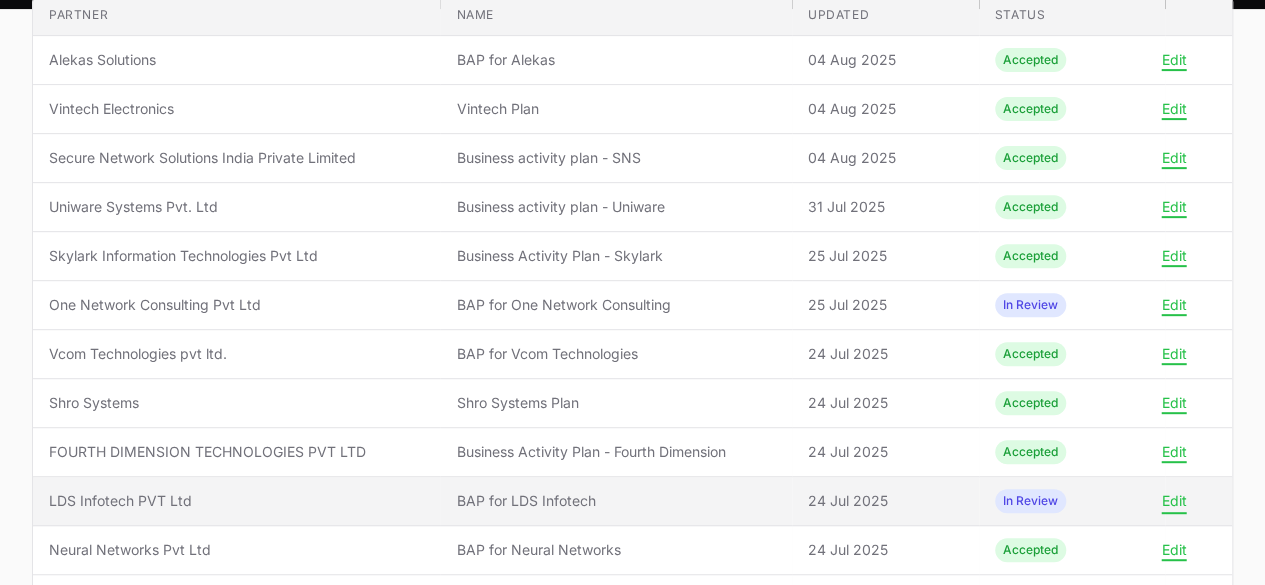 click on "Edit" 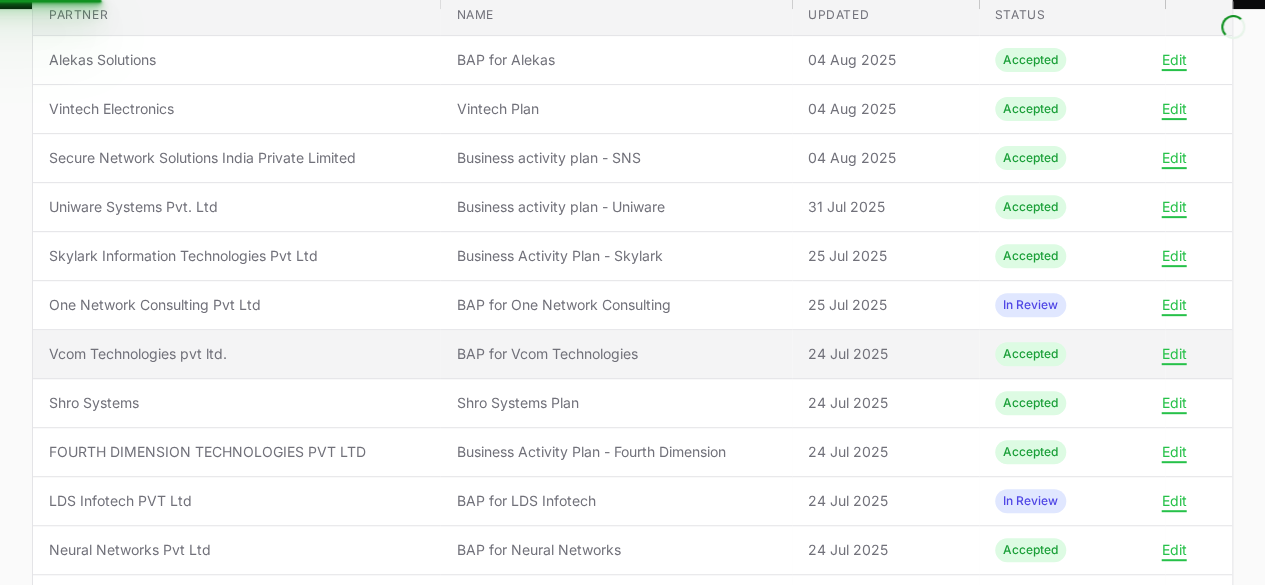 type 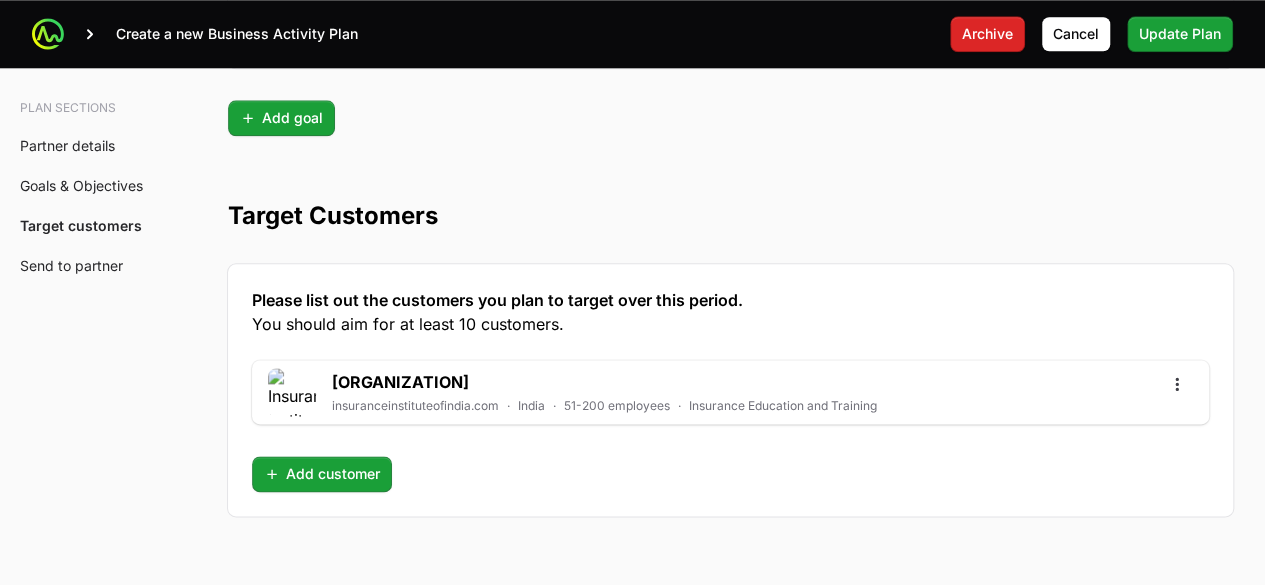 scroll, scrollTop: 4887, scrollLeft: 0, axis: vertical 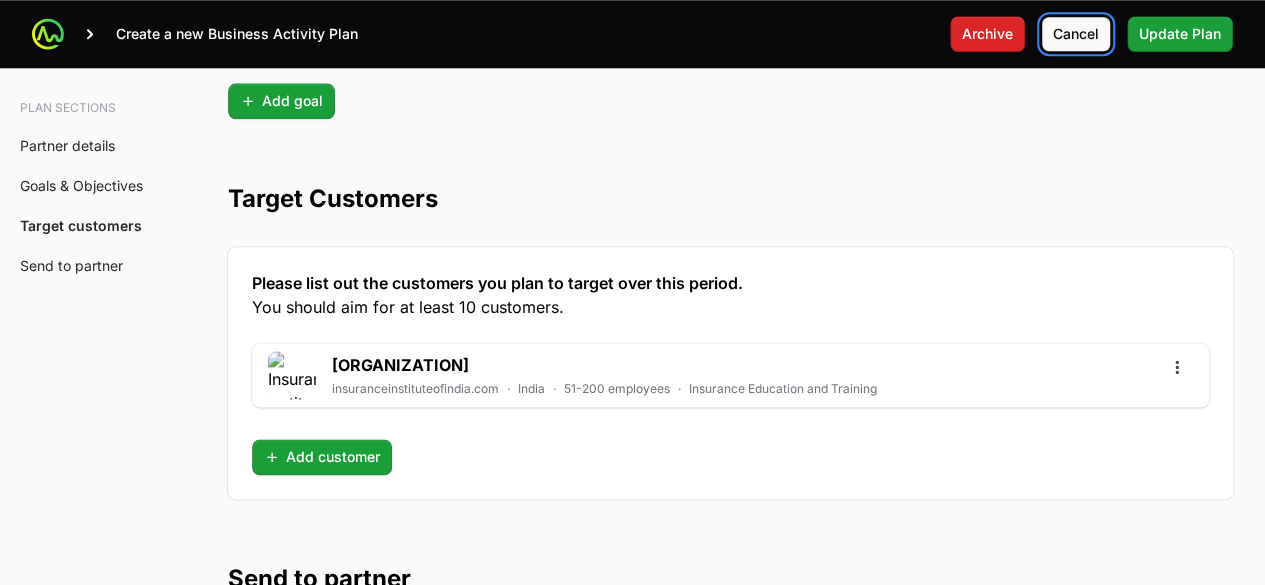 click on "Cancel" 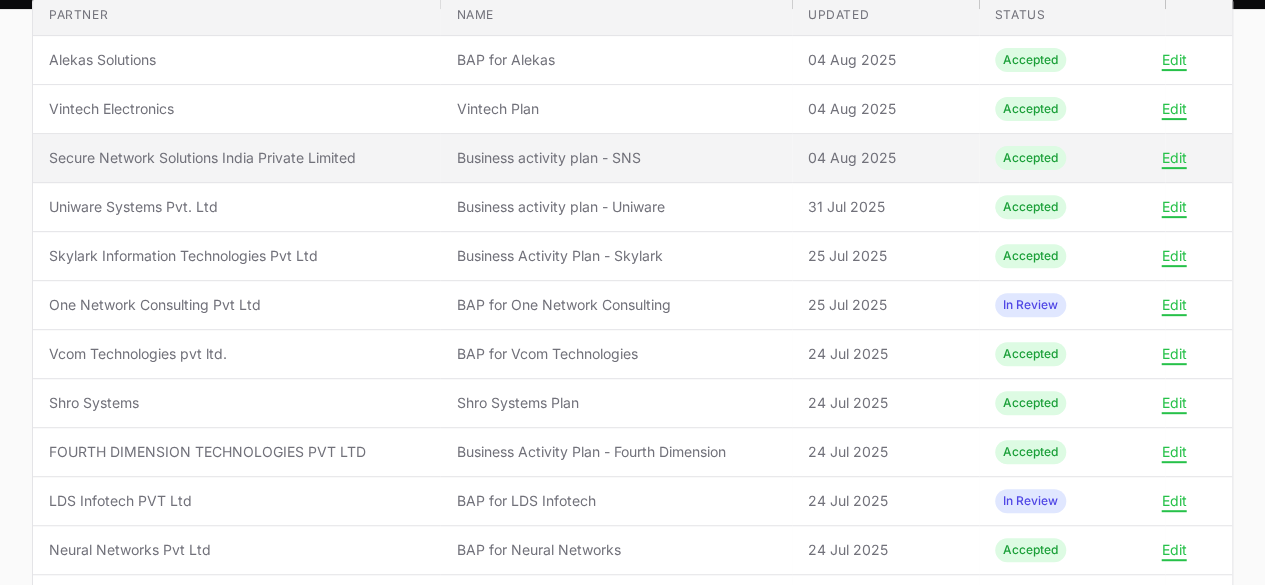 scroll, scrollTop: 0, scrollLeft: 0, axis: both 